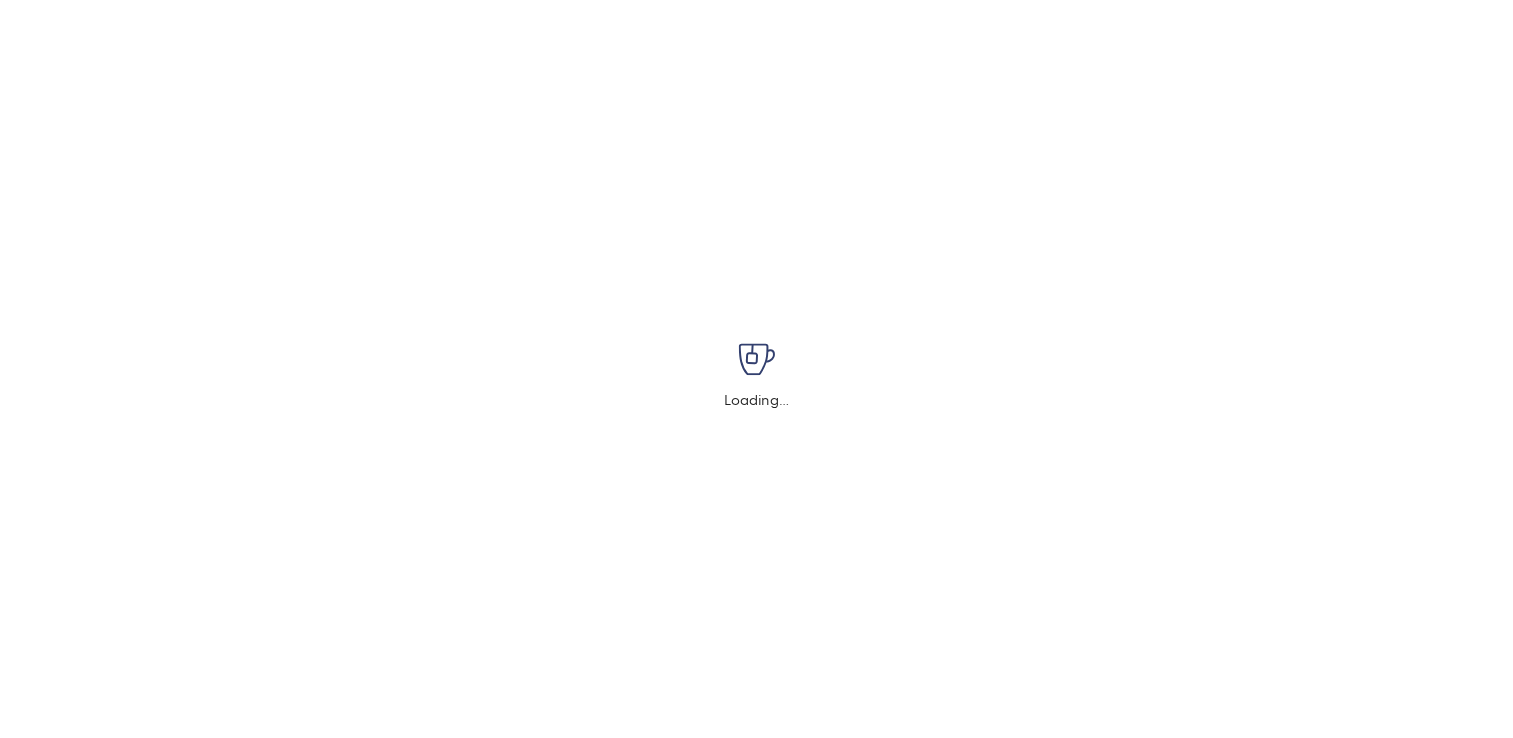 scroll, scrollTop: 0, scrollLeft: 0, axis: both 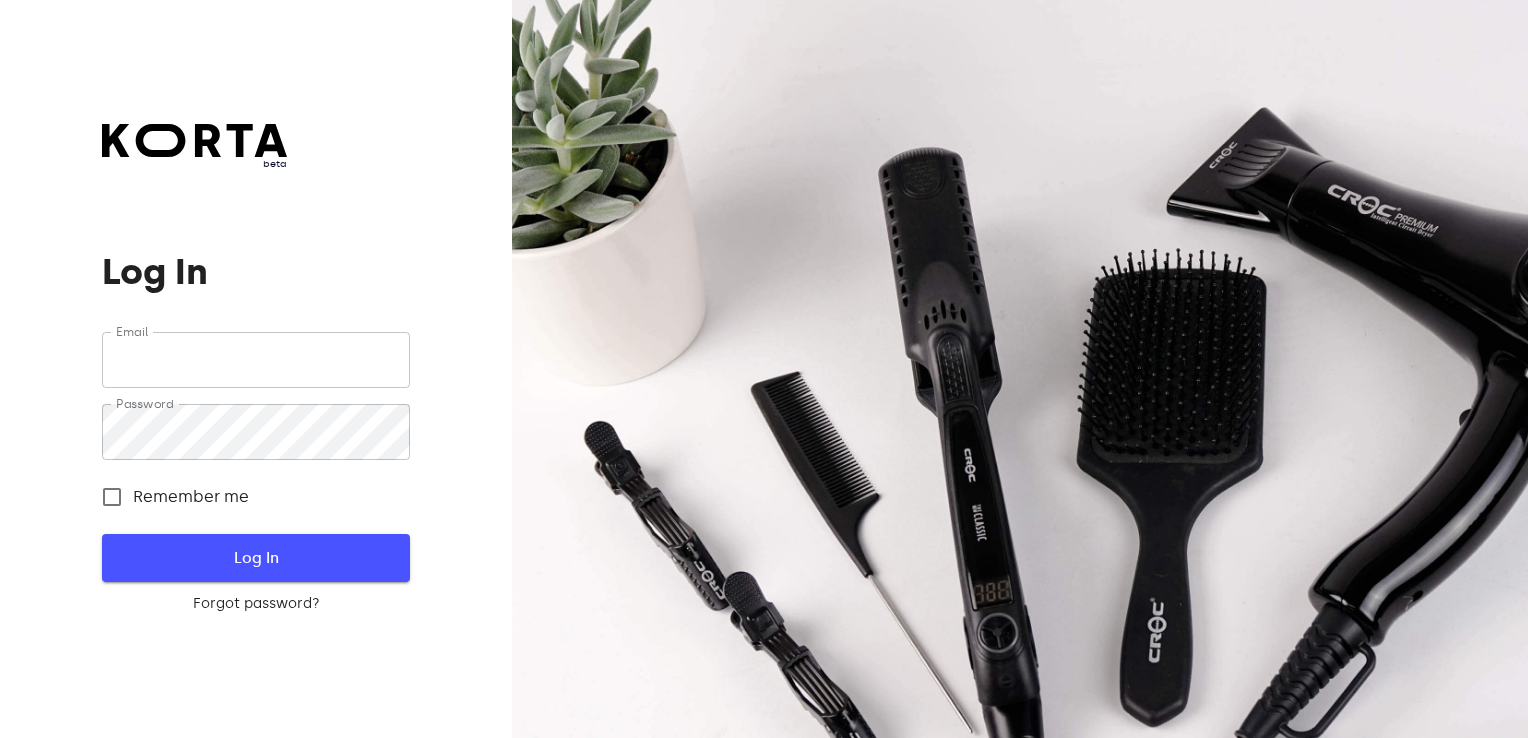 type on "[EMAIL]" 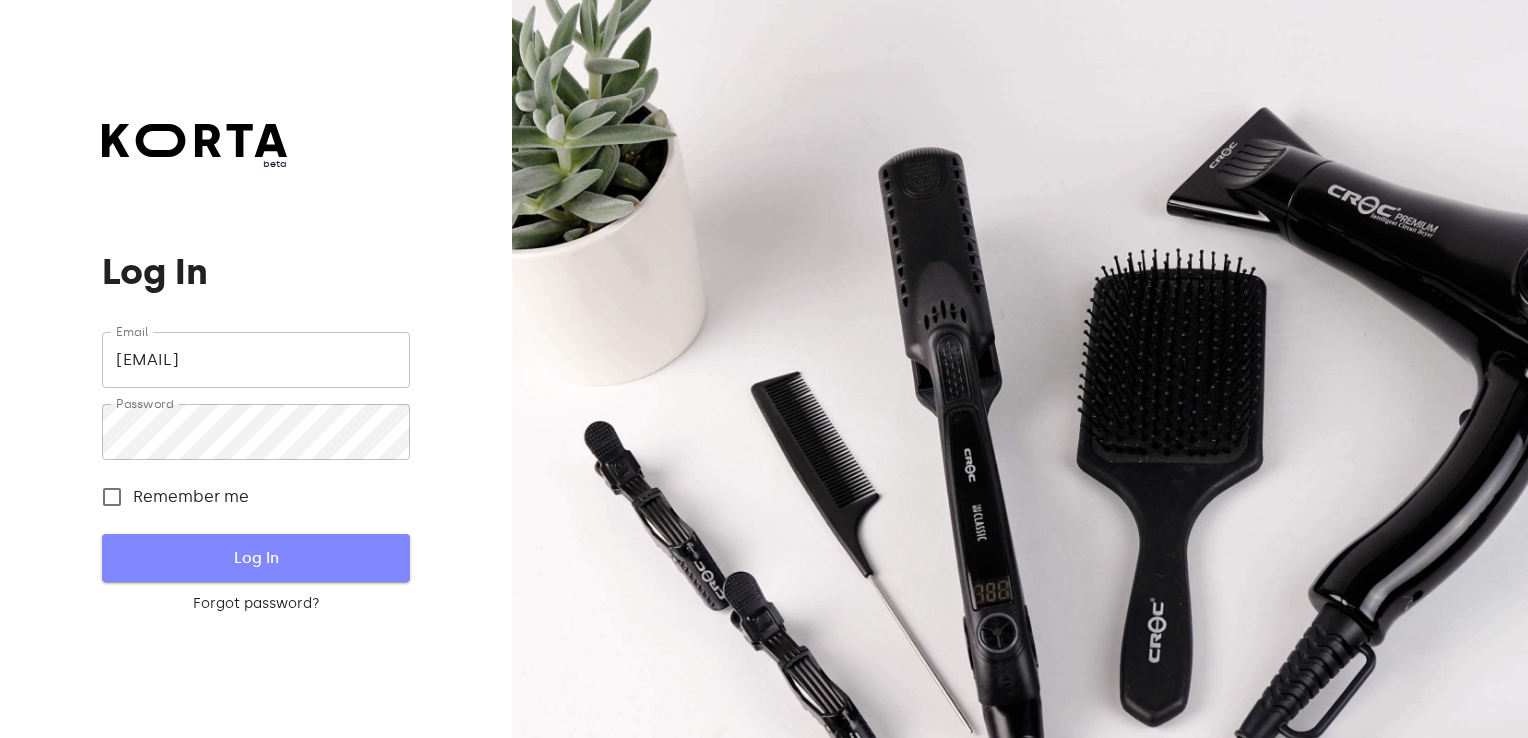 click on "Log In" at bounding box center [255, 558] 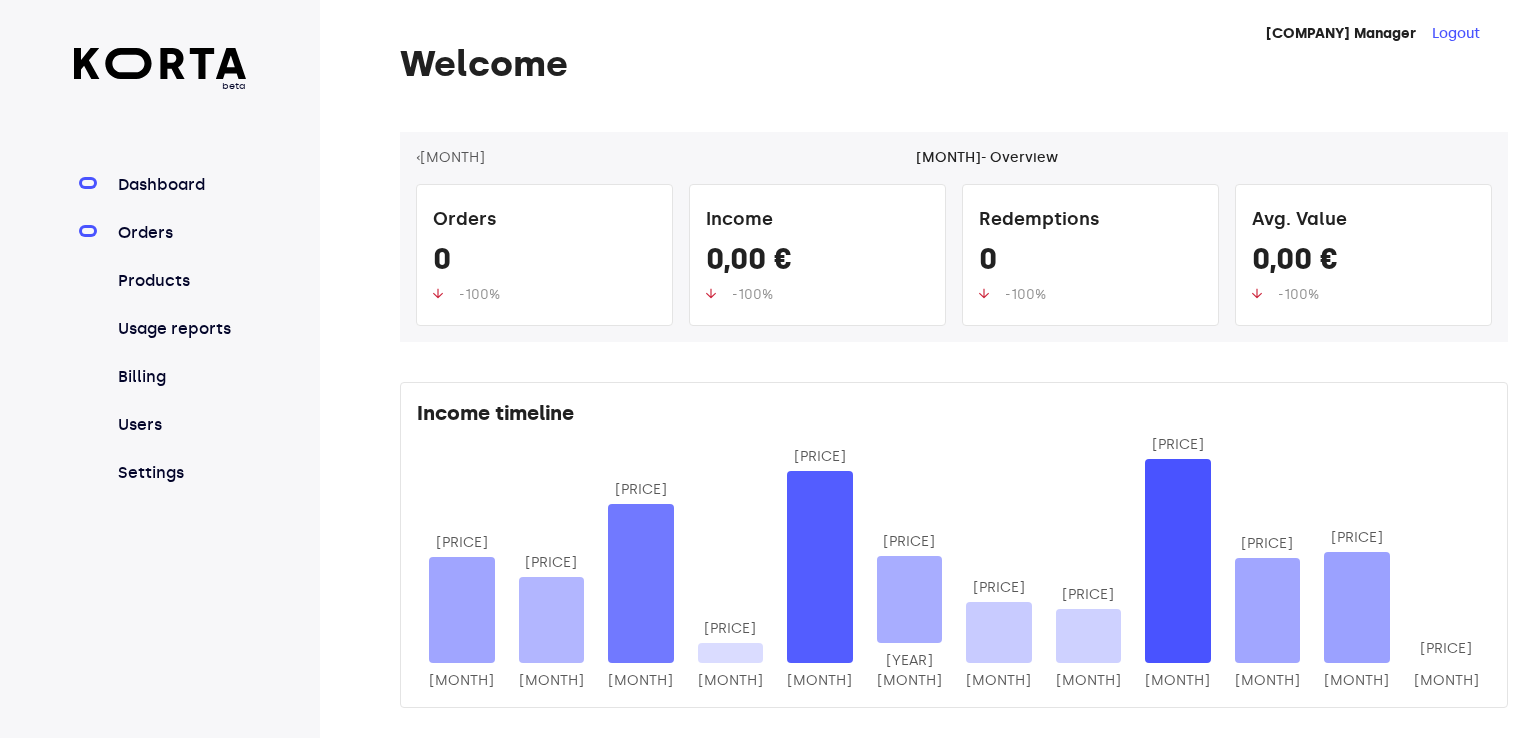 click on "Orders" at bounding box center (180, 233) 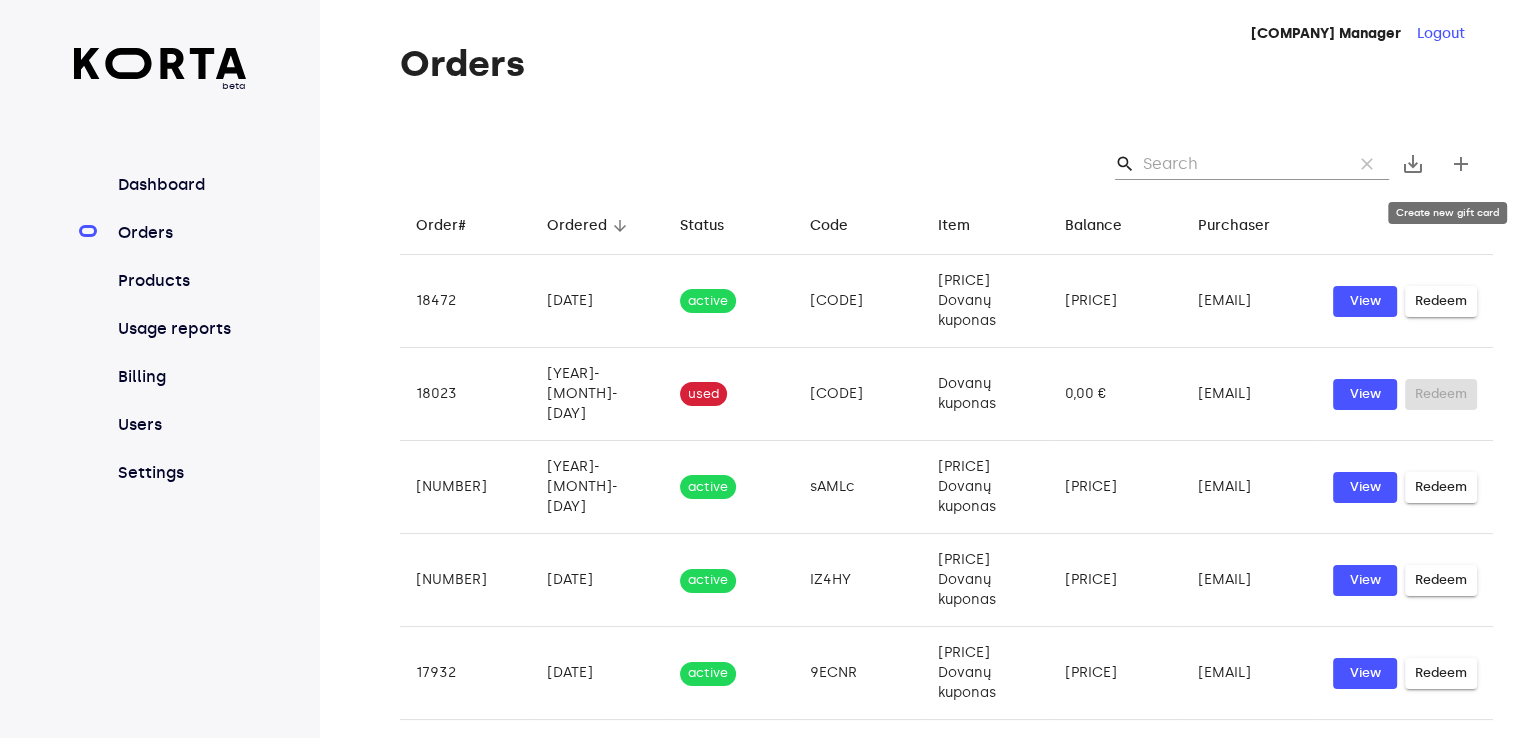 click on "add" at bounding box center [1461, 164] 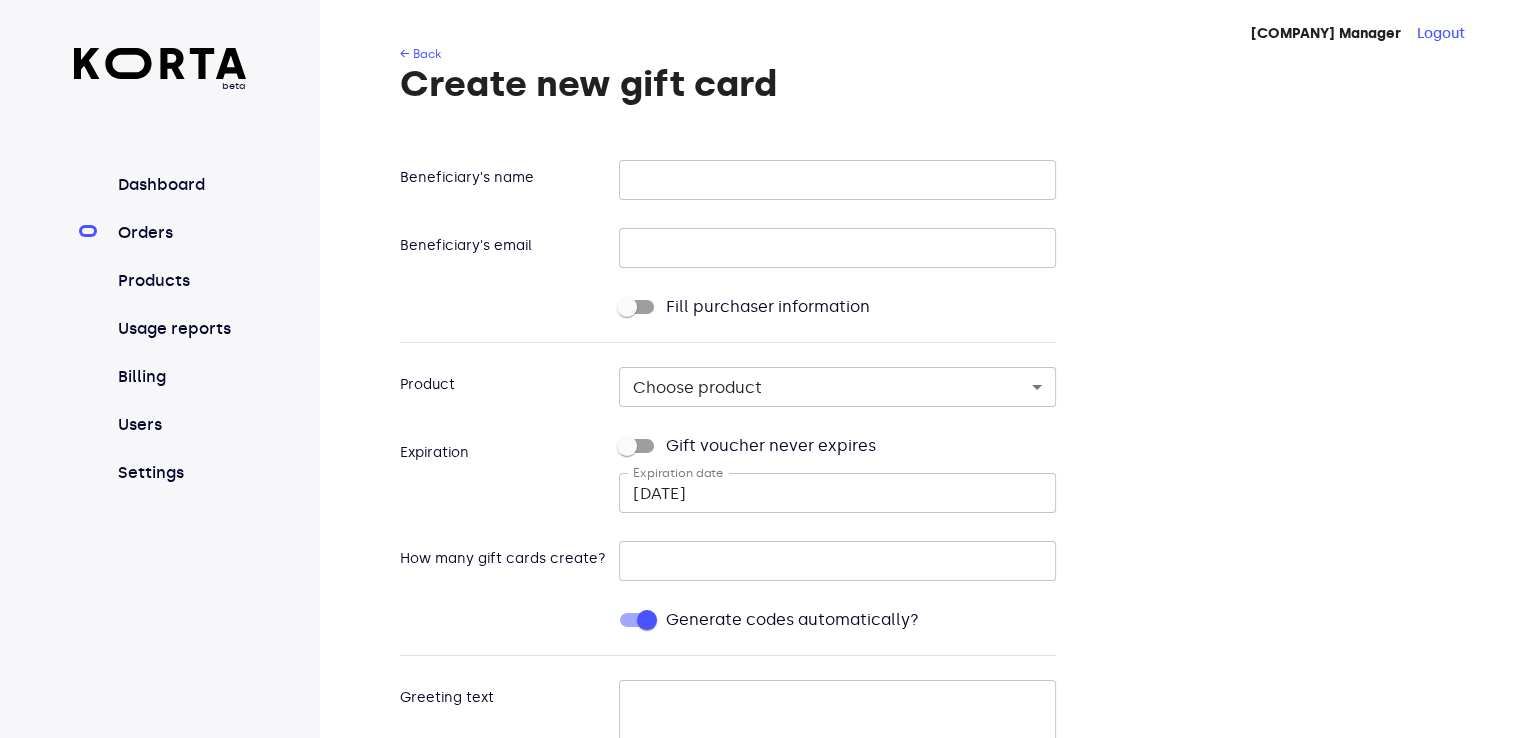 click at bounding box center (837, 180) 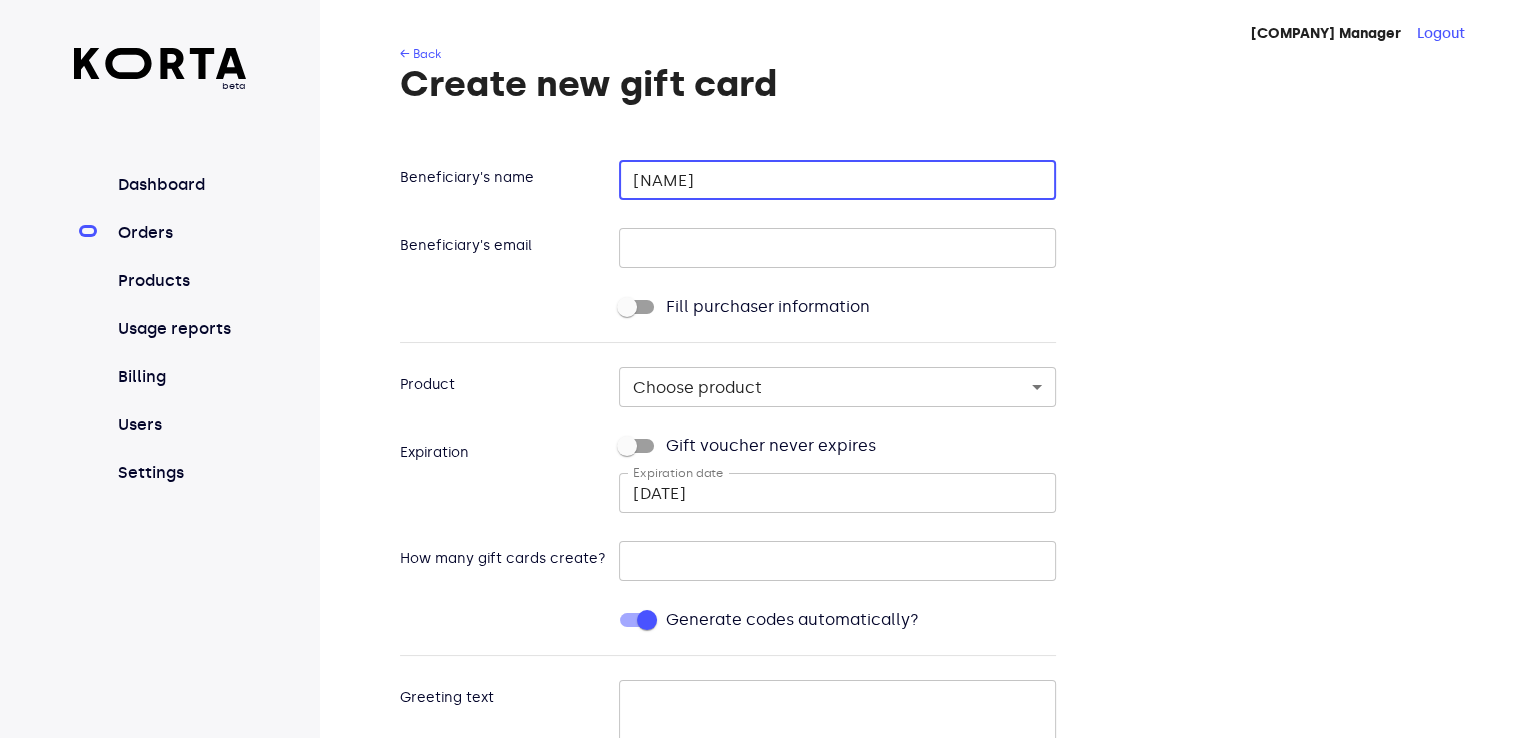 type on "[NAME]" 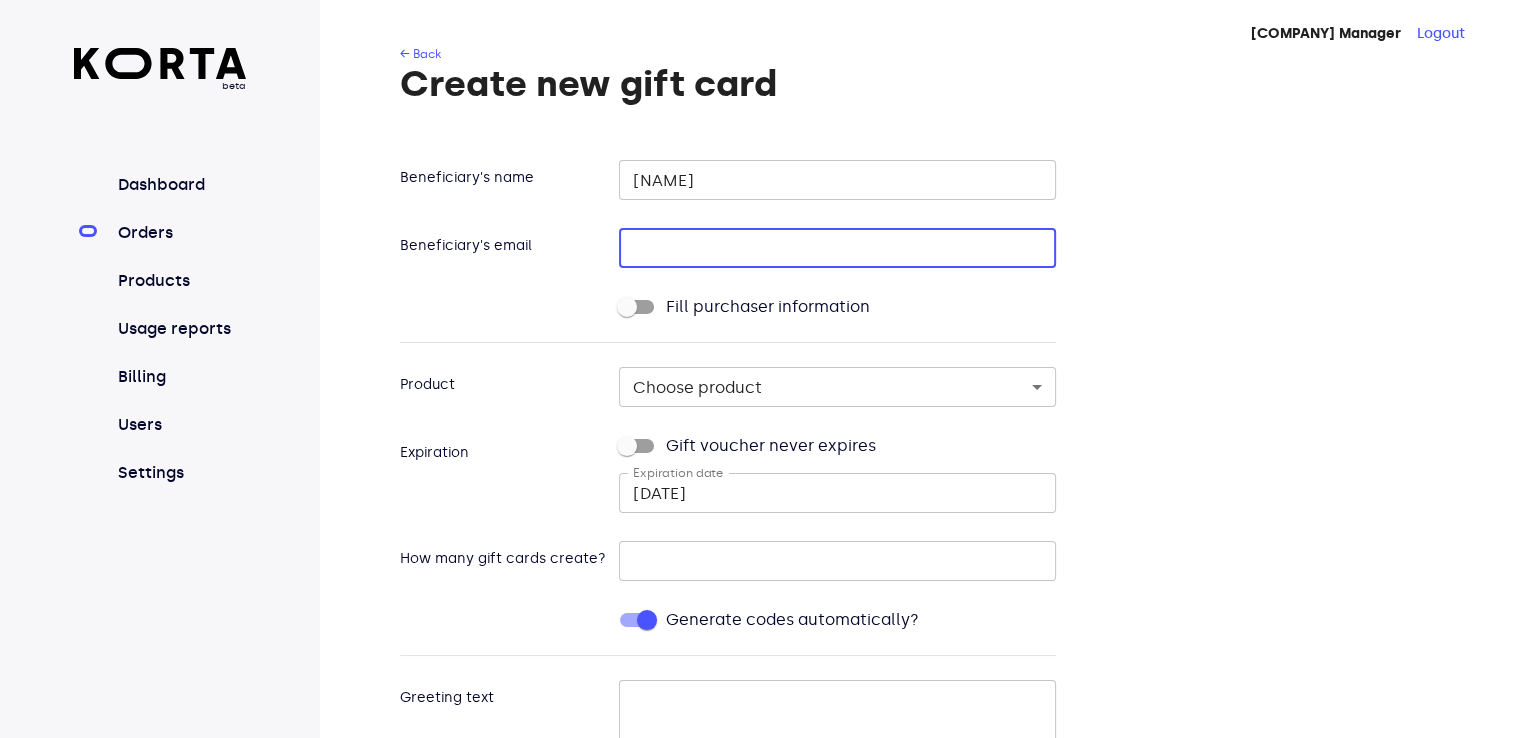 type on "[EMAIL]" 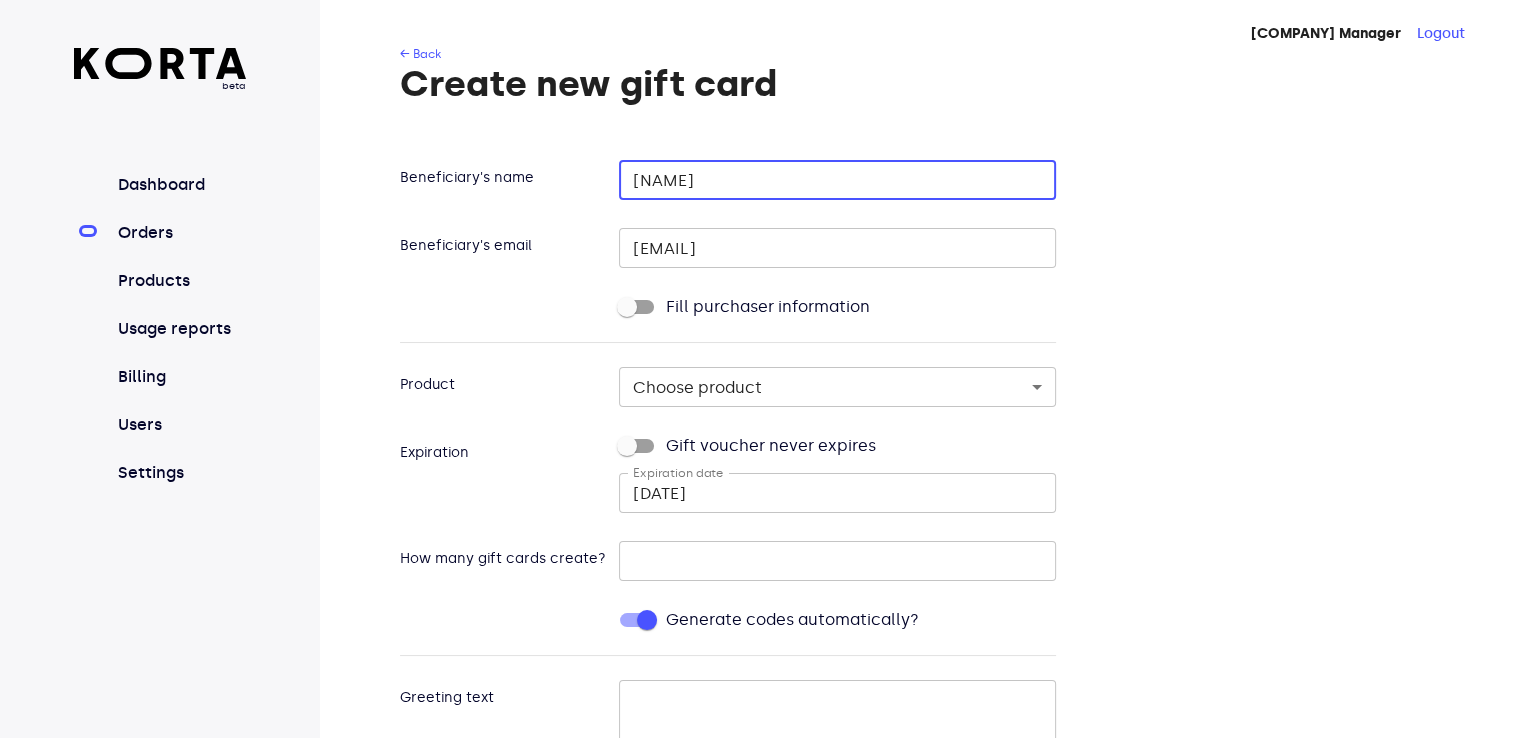 click on "[NAME]" at bounding box center (837, 180) 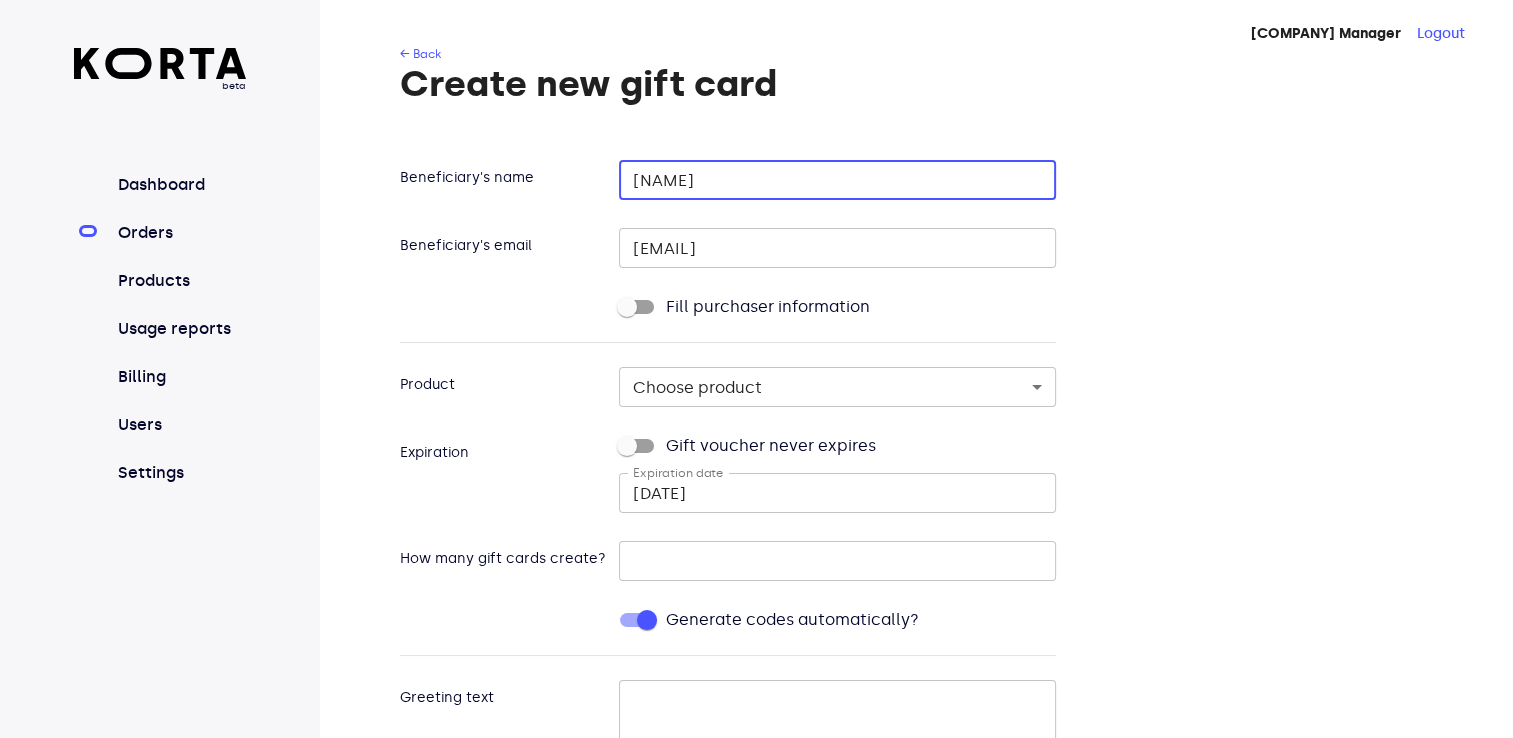 click on "Beneficiary's name [NAME] ​ Beneficiary's email [EMAIL] ​ Fill purchaser information Product Choose product -1 ​ Expiration Gift voucher never expires Expiration date [DATE] Expiration date How many gift cards create? 1 ​ Generate codes automatically? Greeting text ​ 0/150 Greeting from ​ Send email with PDF gift voucher KORTA fee: [PRICE] (FREE!) Create order" at bounding box center [946, 589] 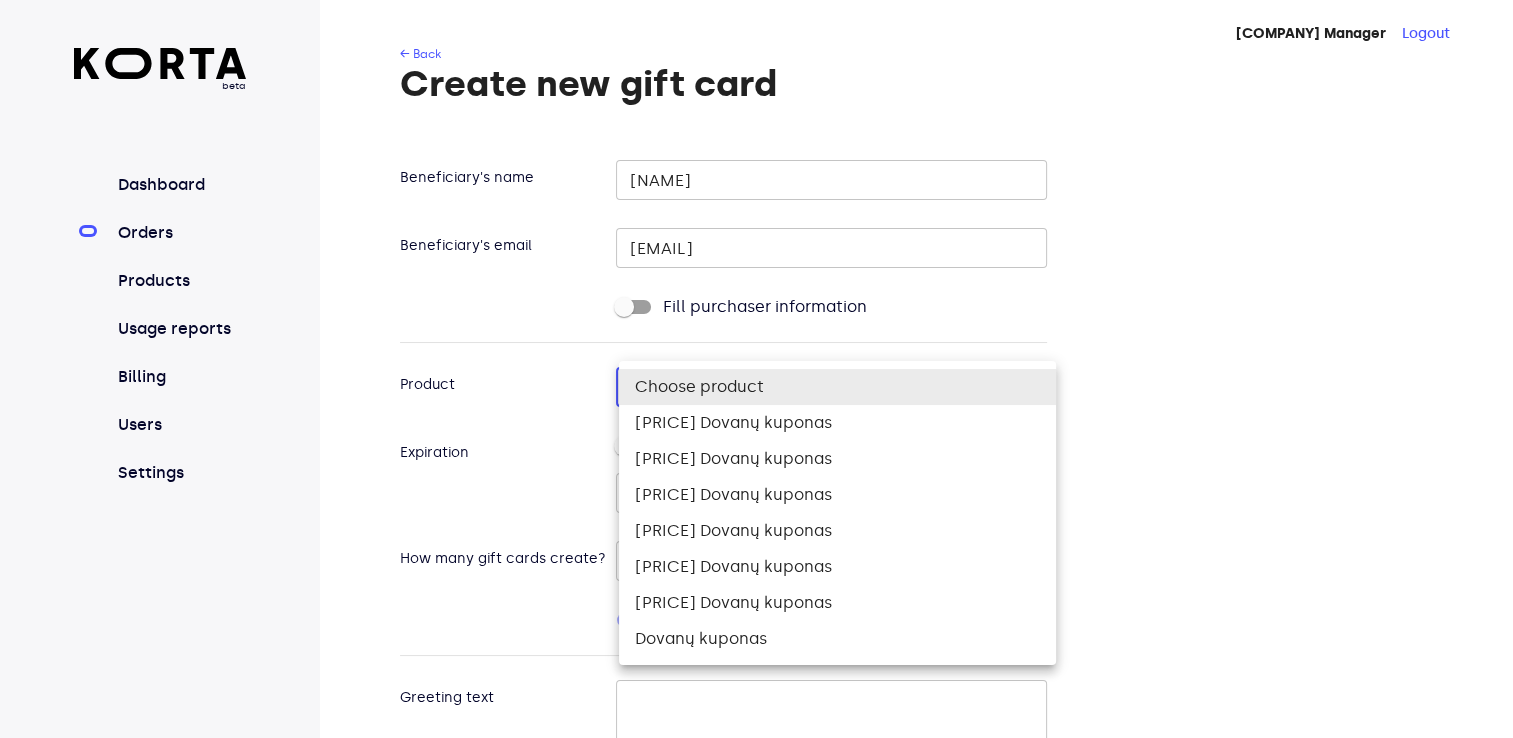 click on "beta Dashboard Orders Products Usage reports Billing Users Settings [COMPANY] Manager Logout ← Back Create new gift card Beneficiary's name [NAME] ​ Beneficiary's email [EMAIL] ​ Fill purchaser information Product Choose product -1 ​ Expiration Gift voucher never expires Expiration date [DATE] Expiration date How many gift cards create? 1 ​ Generate codes automatically? Greeting text ​ 0/150 Greeting from ​ Send email with PDF gift voucher KORTA fee: [PRICE] (FREE!) Create order Korta
Choose product [PRICE] Dovanų kuponas [PRICE] Dovanų kuponas [PRICE] Dovanų kuponas [PRICE] Dovanų kuponas [PRICE] Dovanų kuponas [PRICE] Dovanų kuponas Dovanų kuponas" at bounding box center [756, 513] 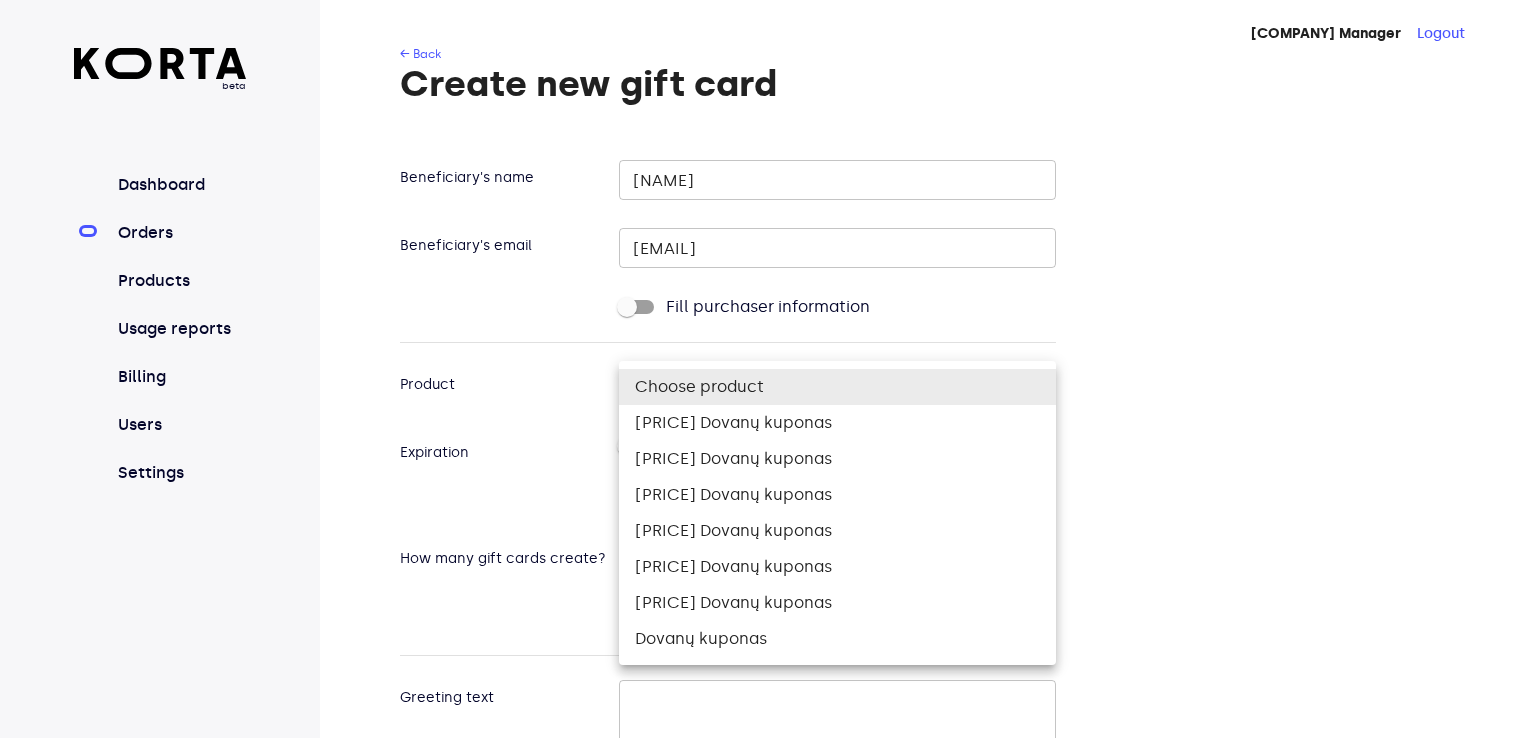 click on "[PRICE] Dovanų kuponas" at bounding box center [837, 459] 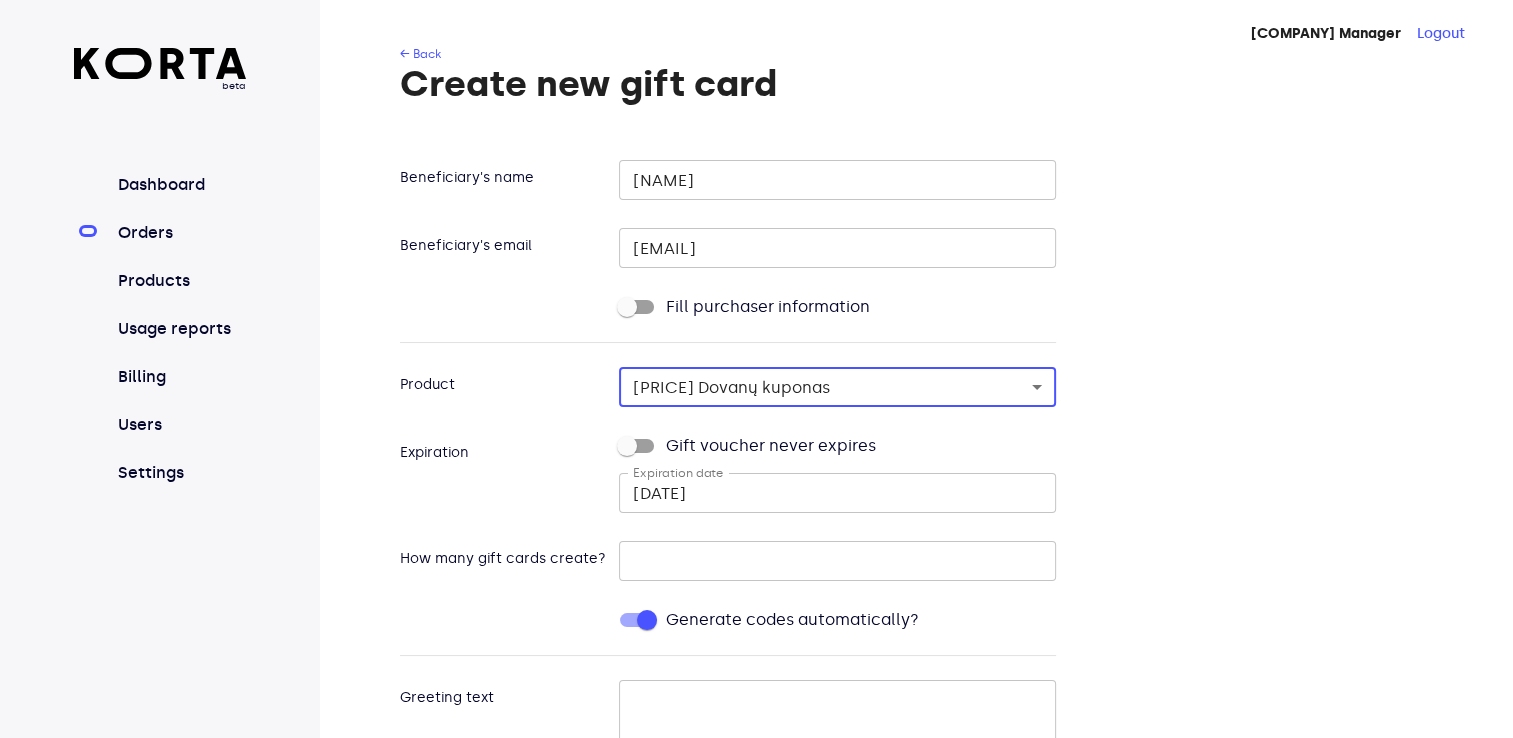 click on "[NUMBER]" at bounding box center (837, 561) 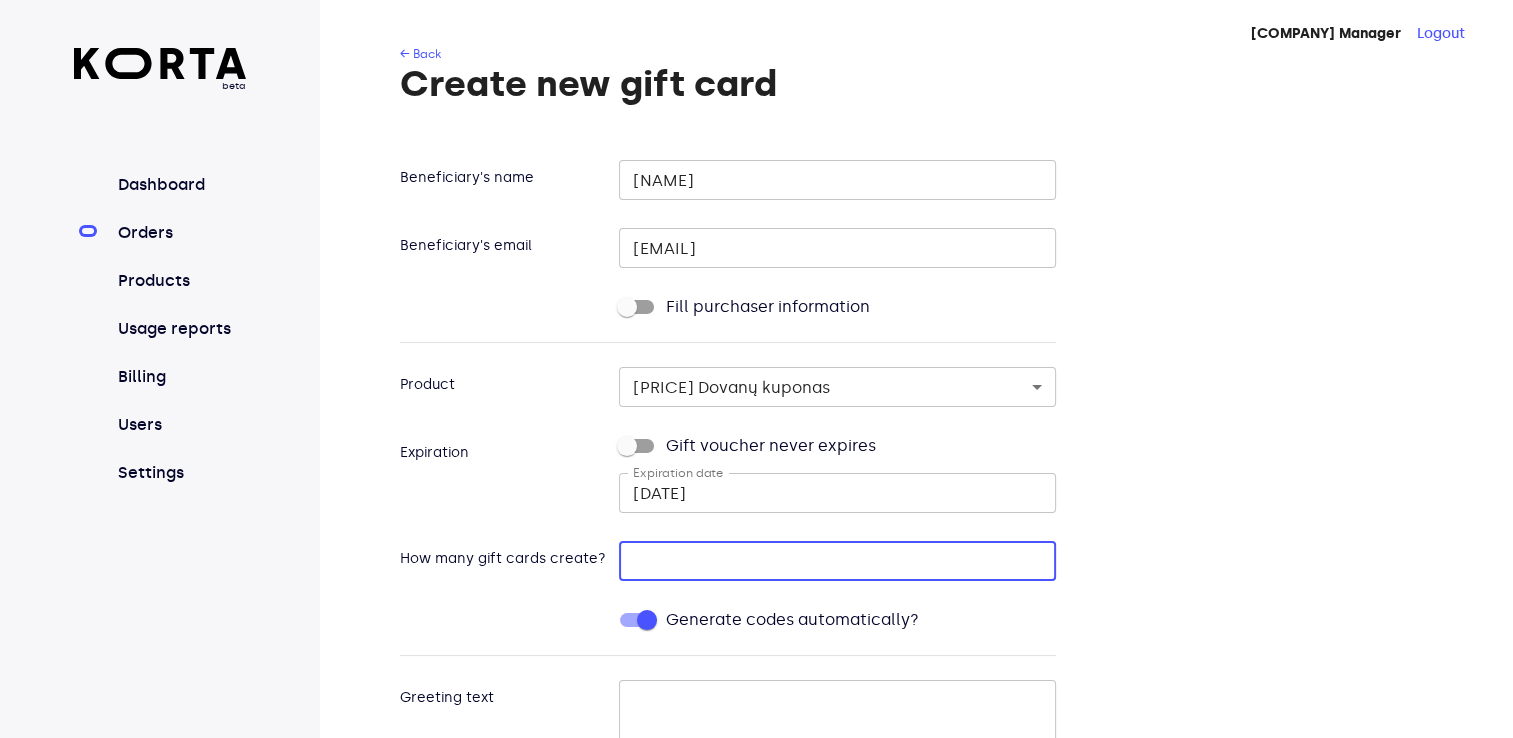 click on "[NUMBER]" at bounding box center (837, 561) 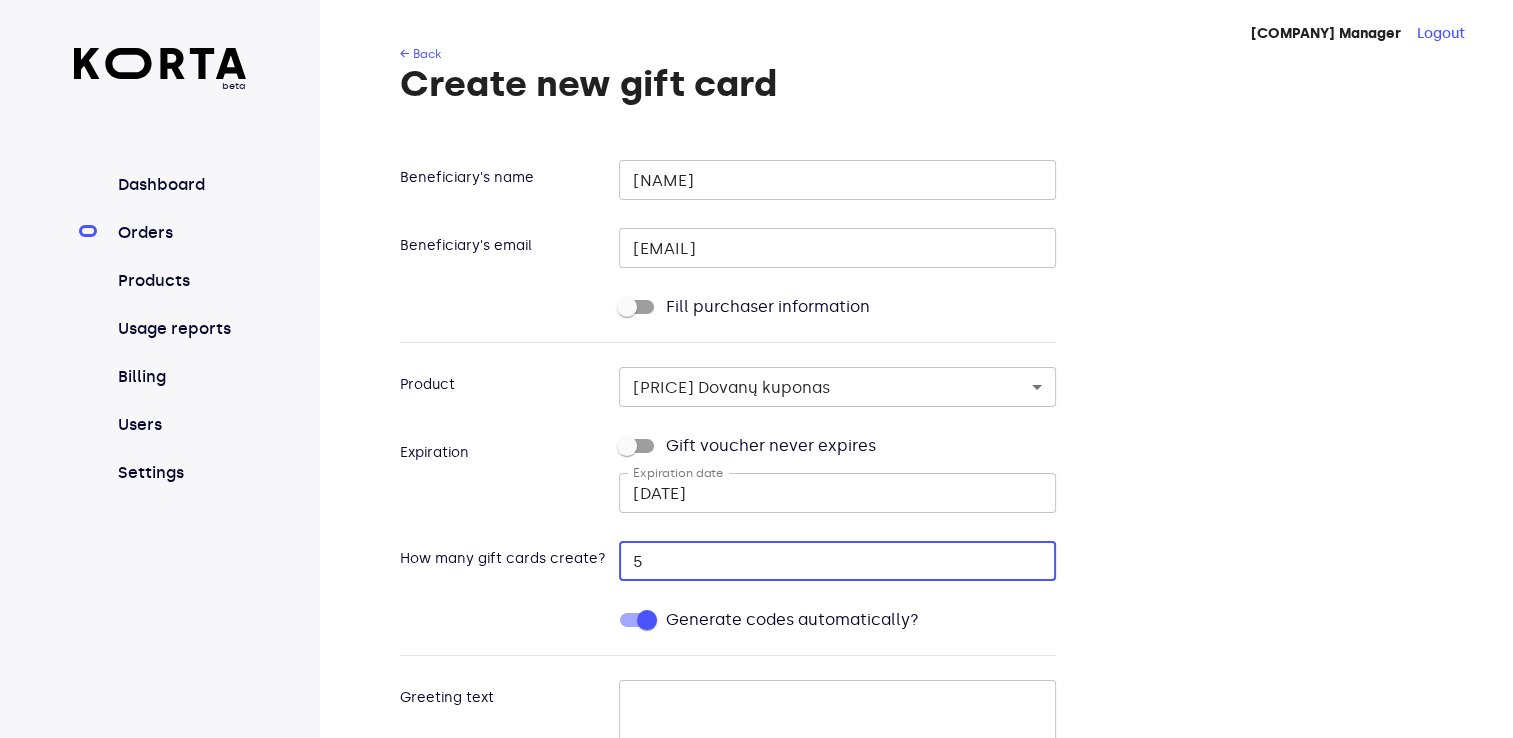 click on "5" at bounding box center (837, 561) 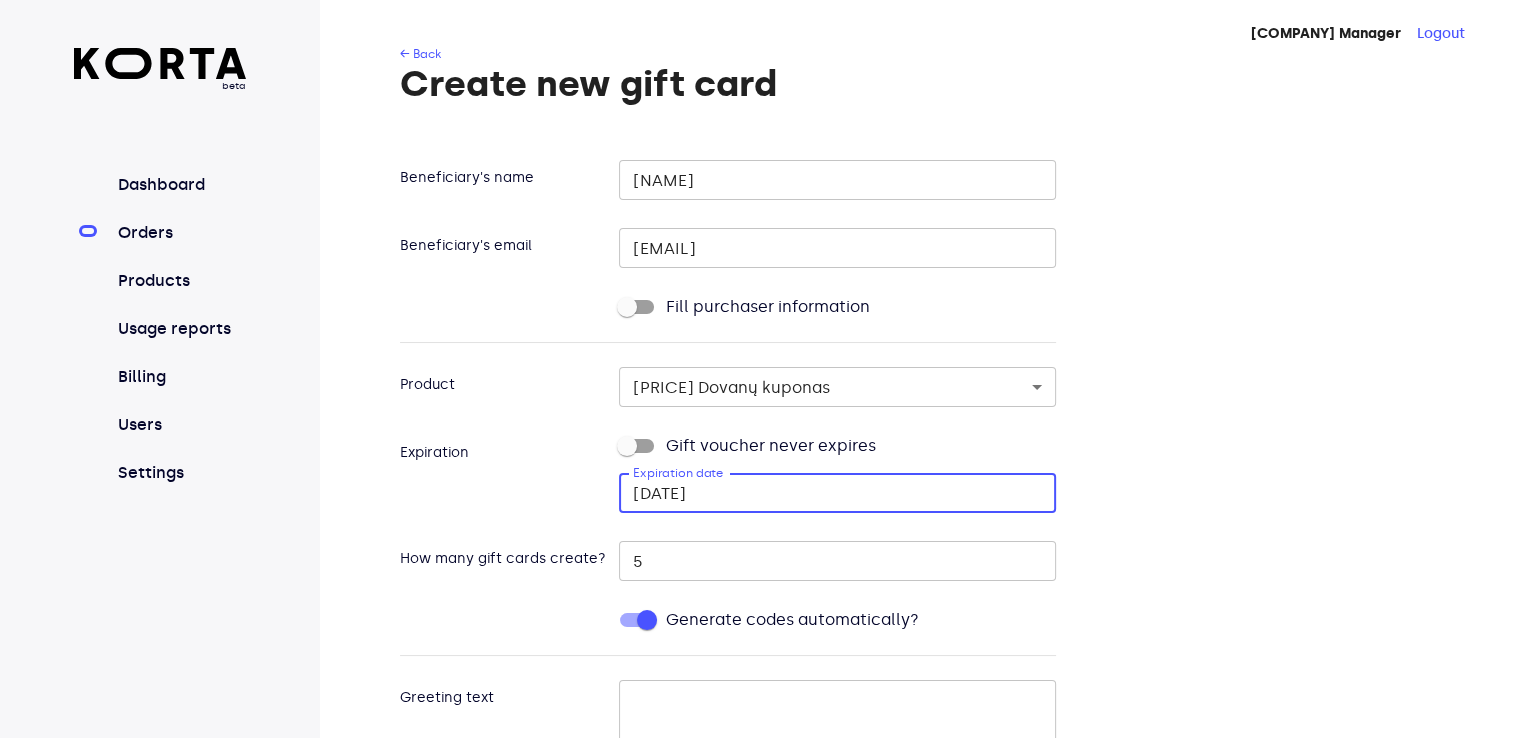 click on "[DATE]" at bounding box center (837, 493) 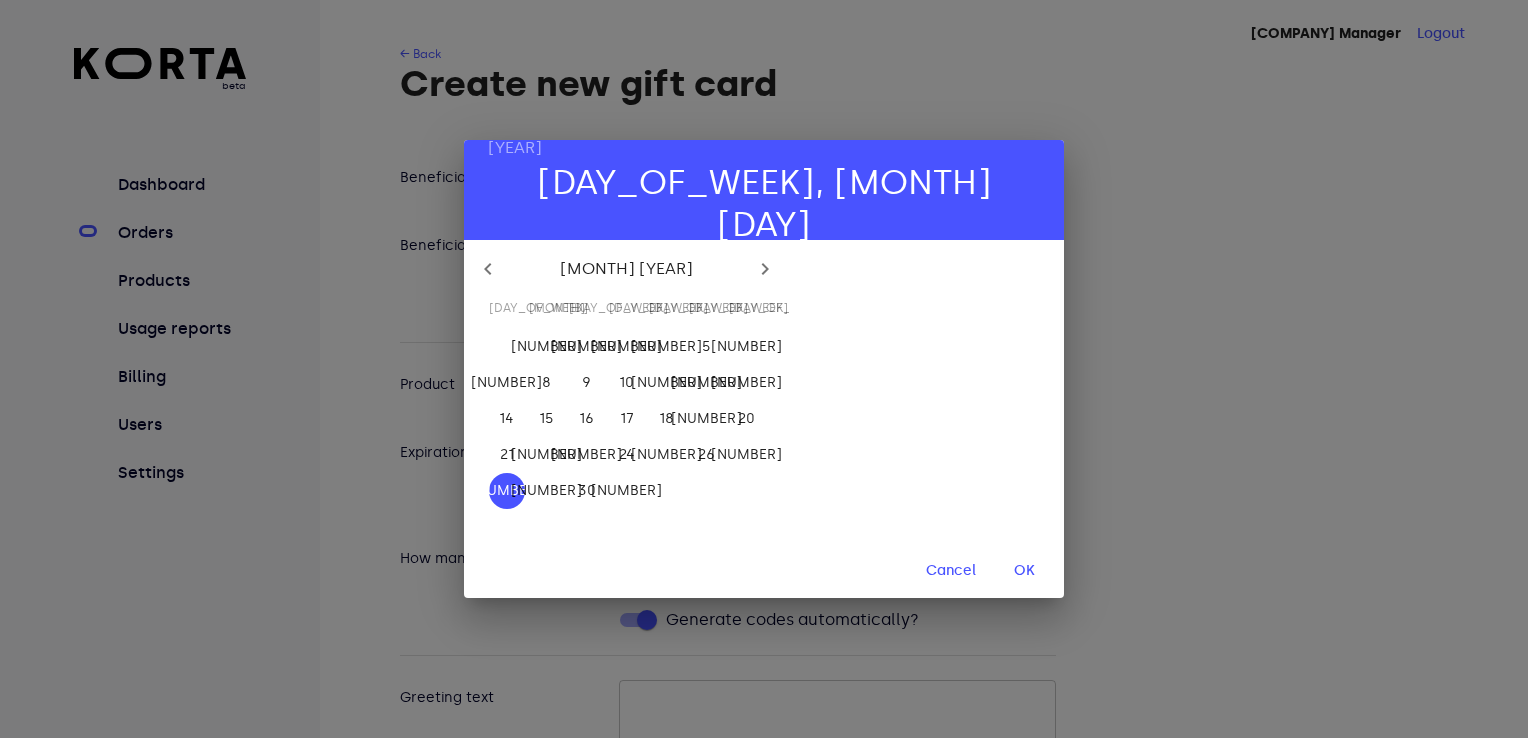 click at bounding box center [488, 269] 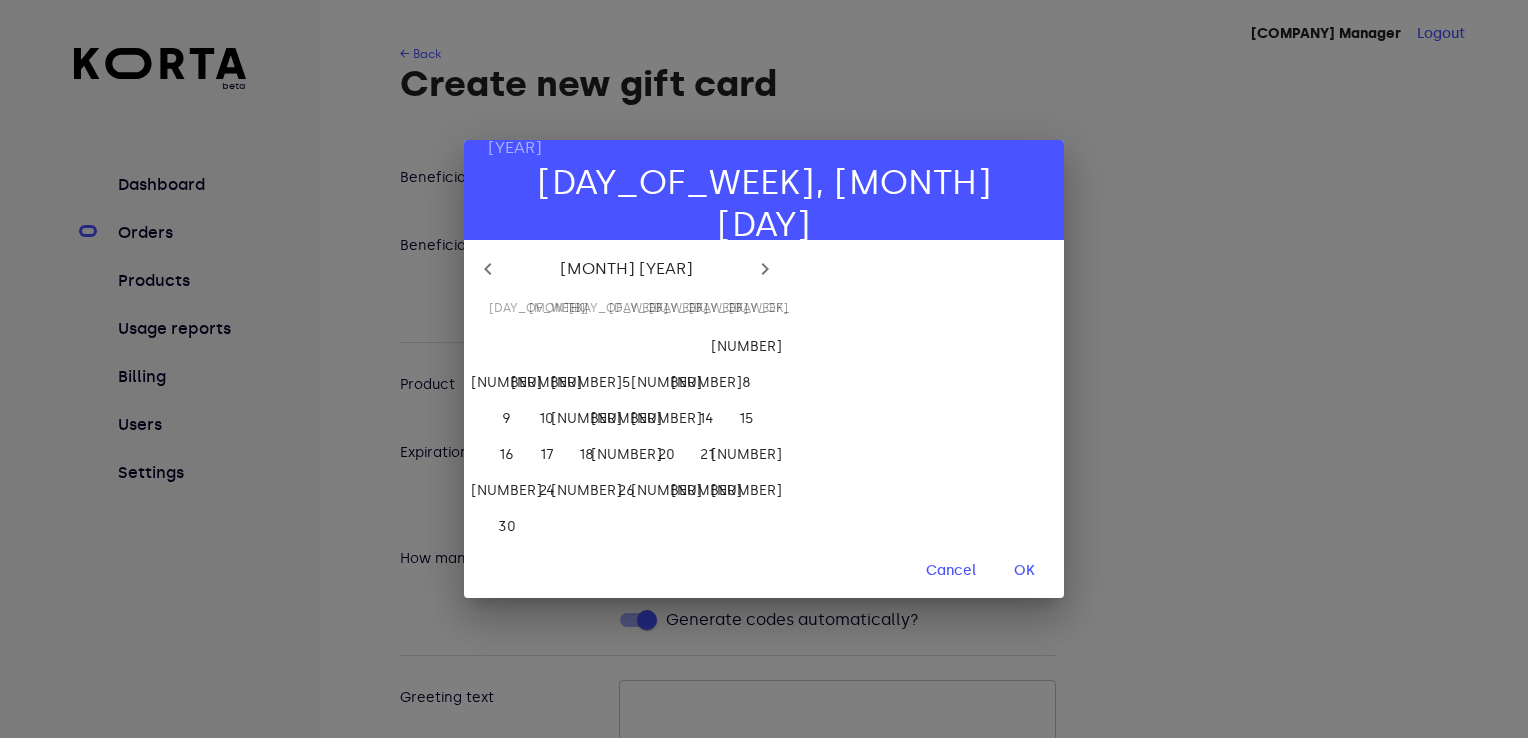 click at bounding box center (488, 269) 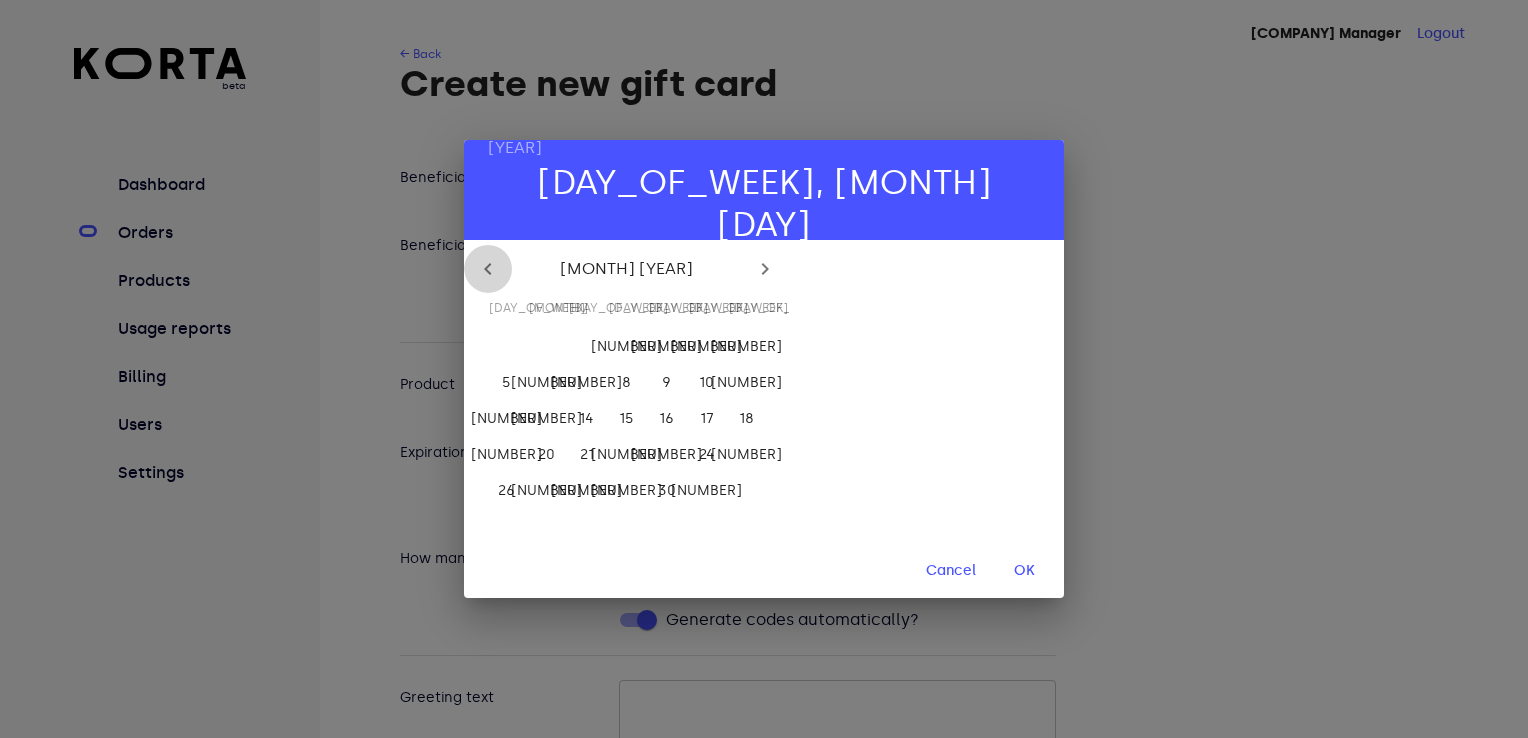 click at bounding box center [488, 269] 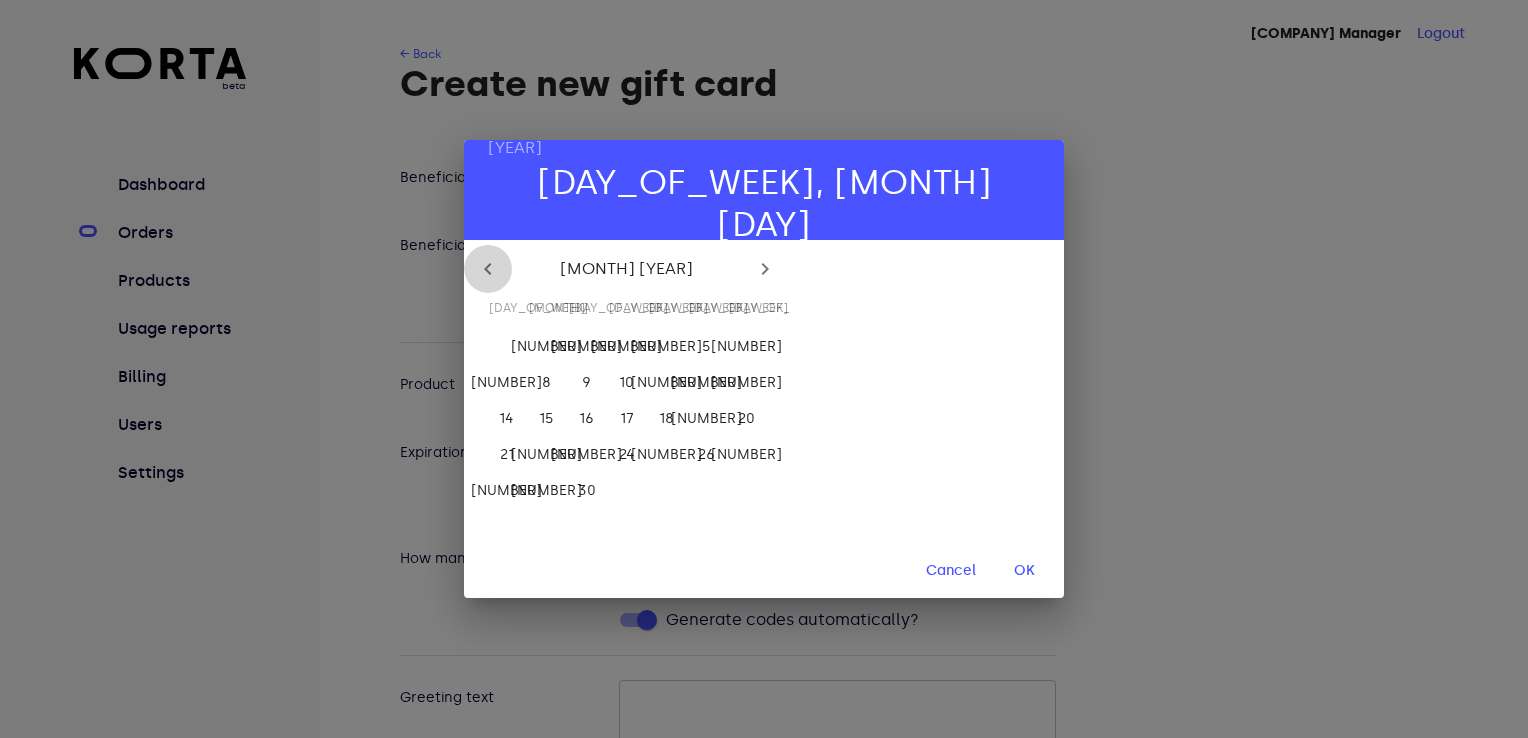 click at bounding box center (488, 269) 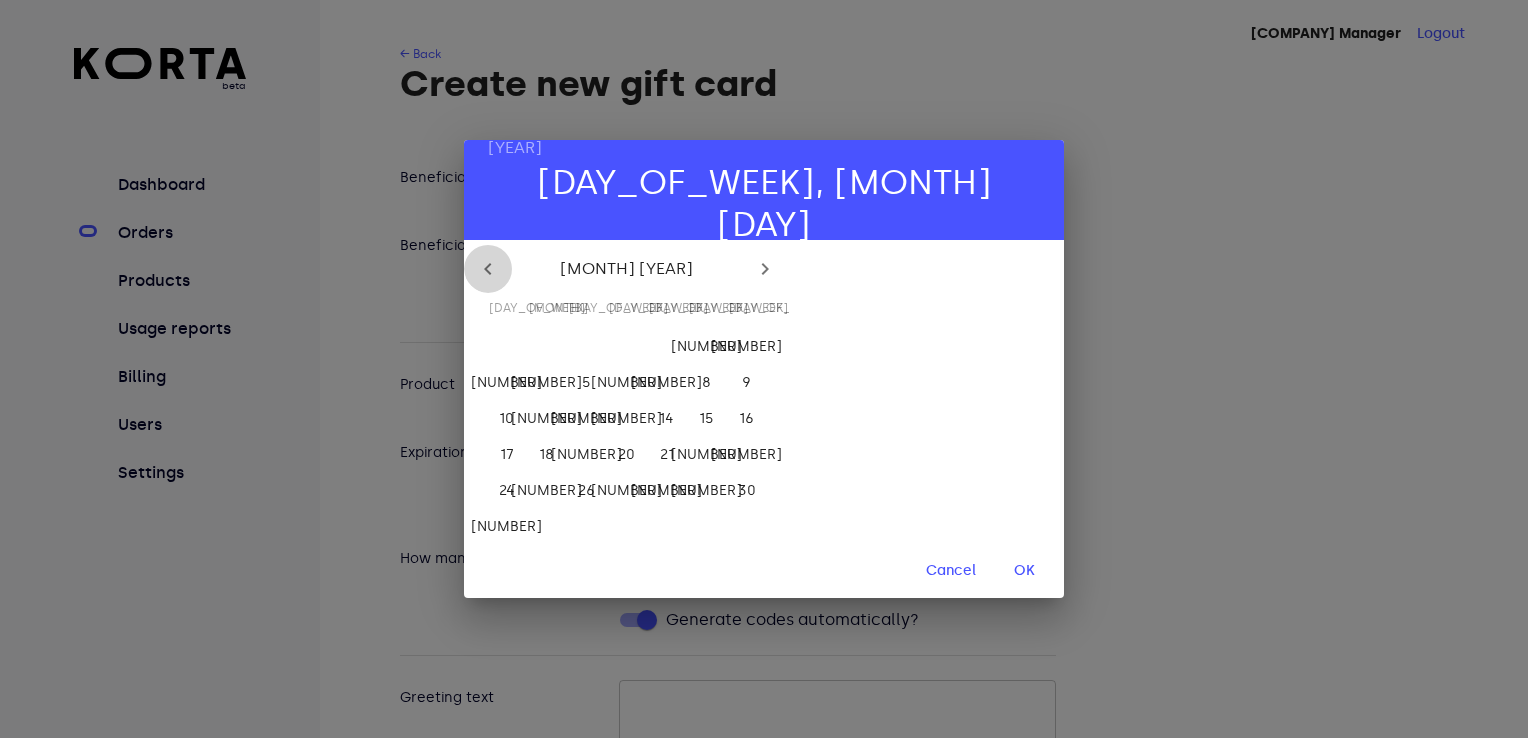 click at bounding box center (488, 269) 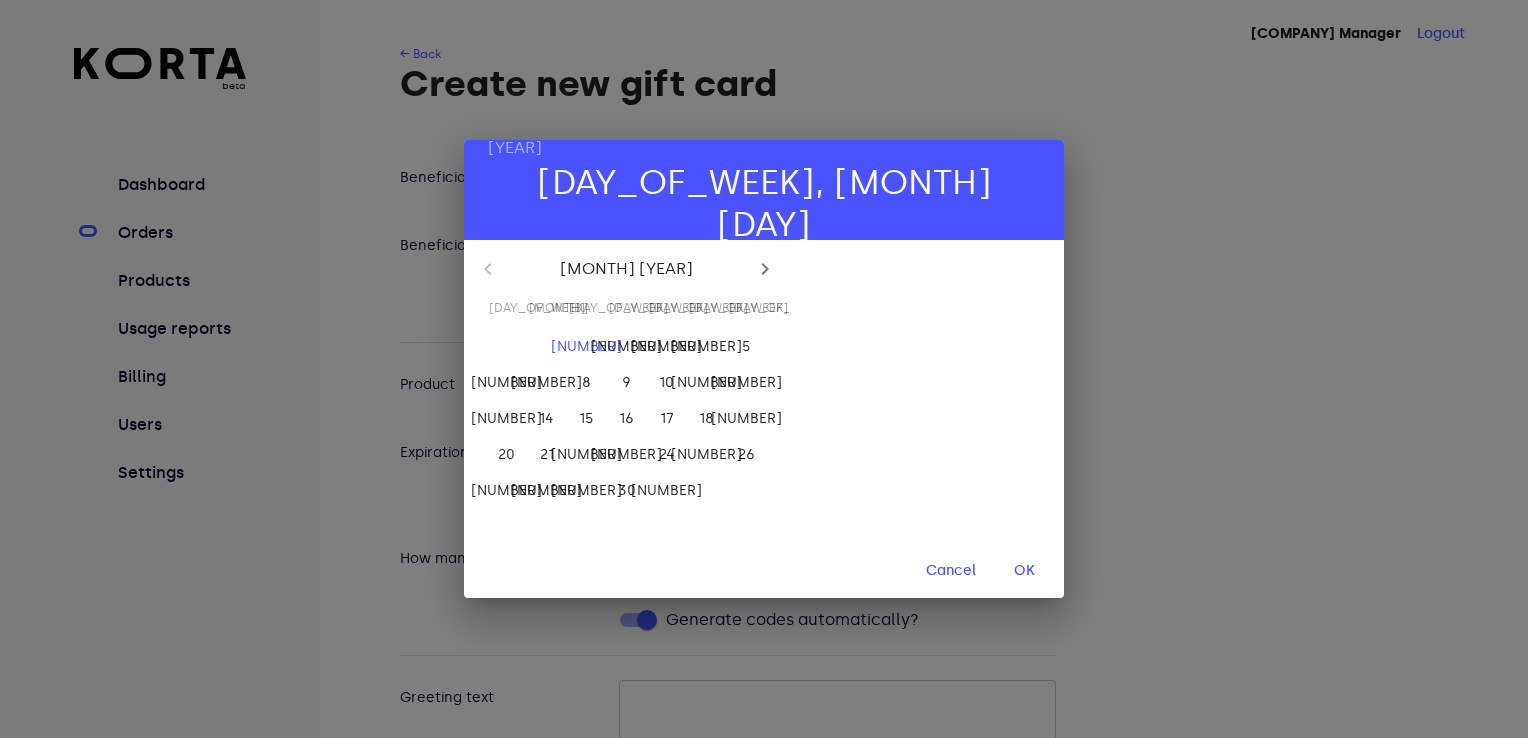 click at bounding box center [488, 269] 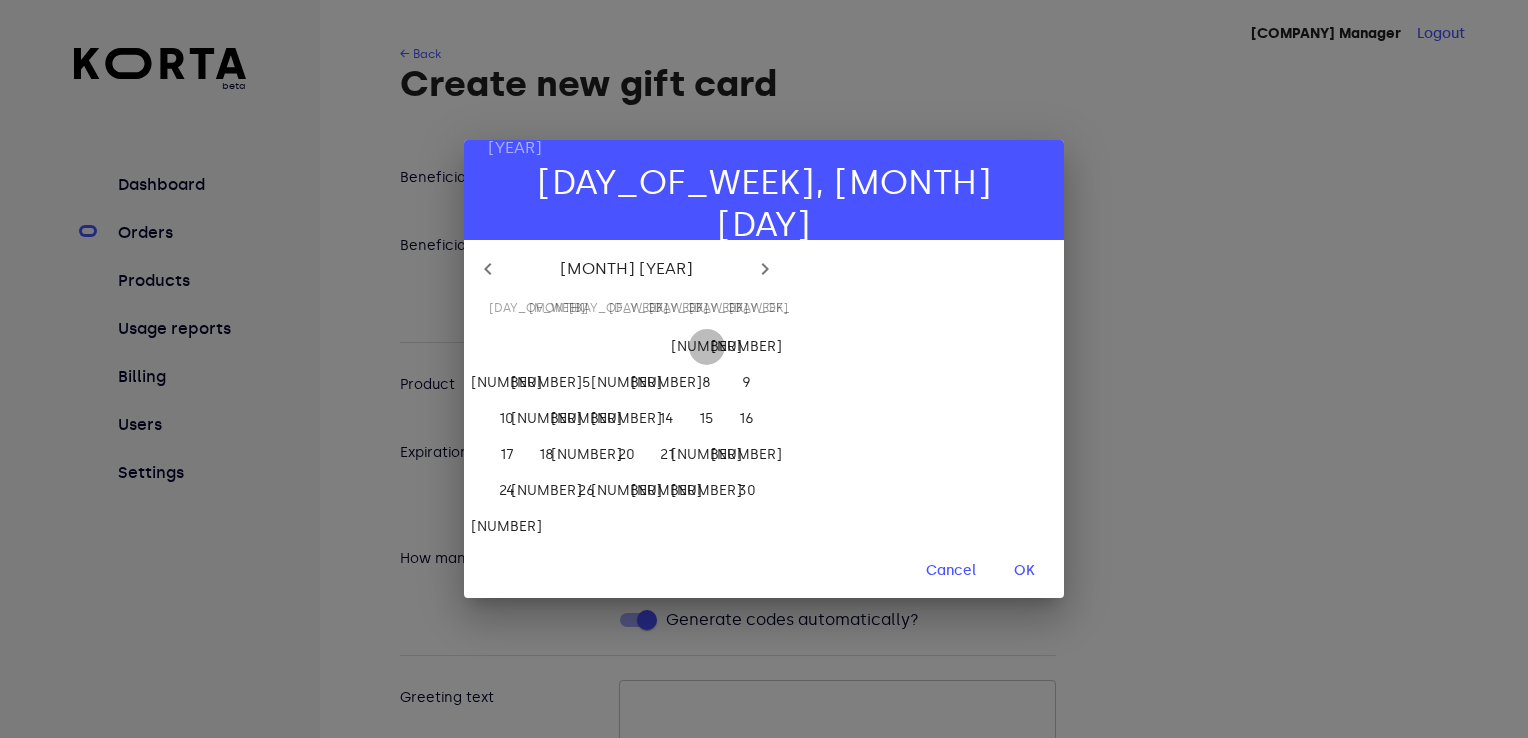 click on "[NUMBER]" at bounding box center (507, 347) 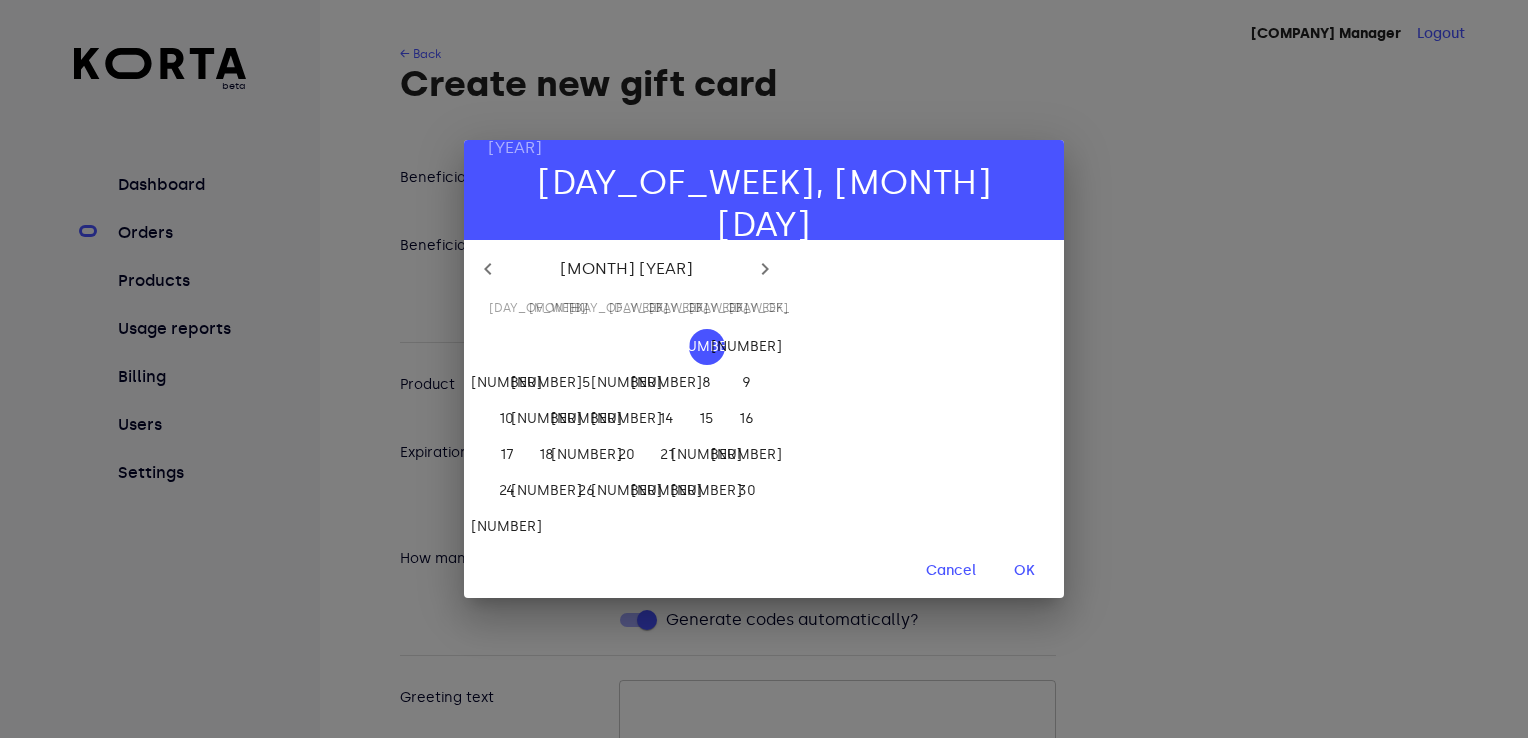 click on "OK" at bounding box center [951, 571] 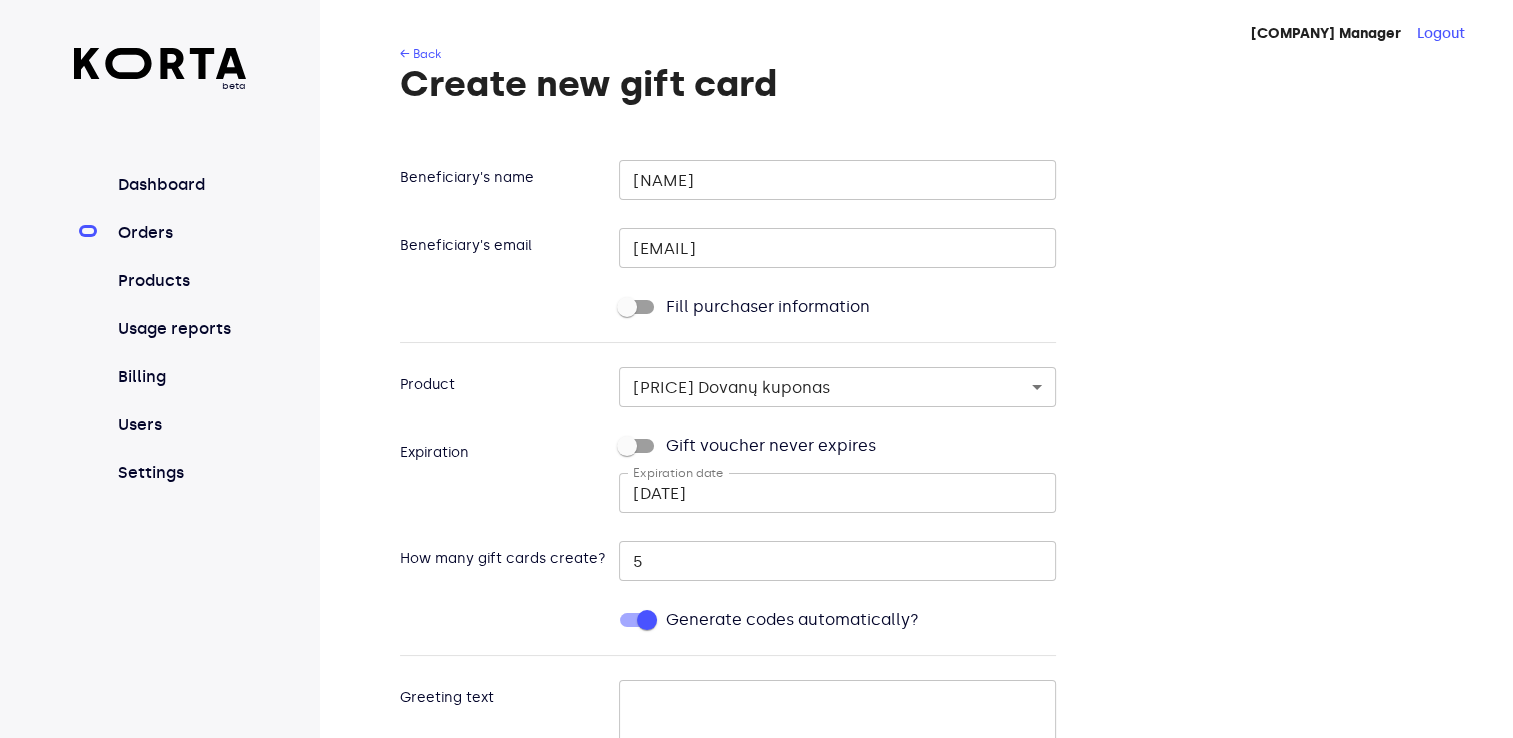 click on "Beneficiary's name [NAME] ​ Beneficiary's email [EMAIL] ​ Fill purchaser information Product [PRICE] Dovanų kuponas [NUMBER] ​ Expiration Gift voucher never expires Expiration date [DATE] Expiration date How many gift cards create? [NUMBER] ​ Generate codes automatically? Greeting text ​ 0/150 Greeting from ​ Send email with PDF gift voucher KORTA fee: [PRICE] (FREE!) Create order" at bounding box center [946, 589] 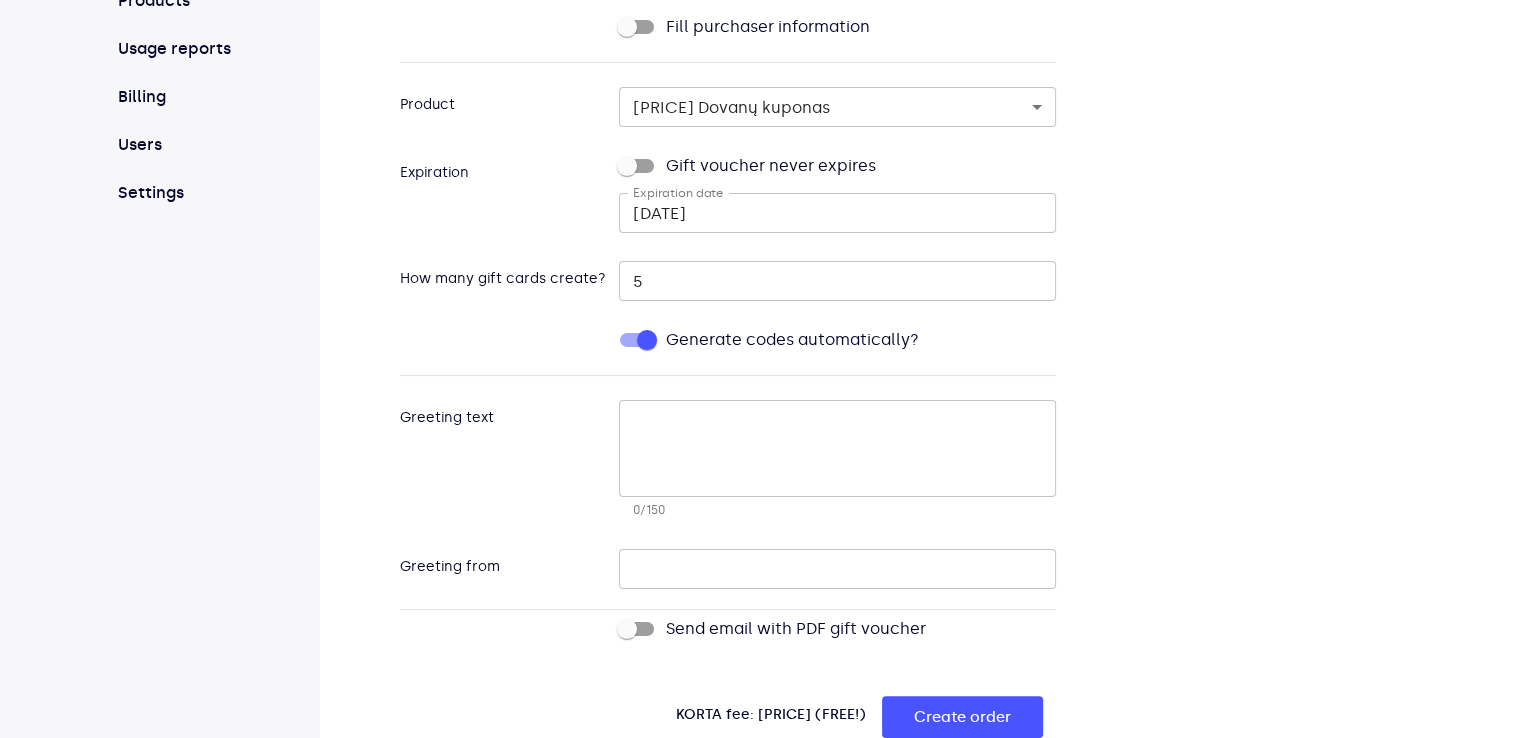 scroll, scrollTop: 288, scrollLeft: 0, axis: vertical 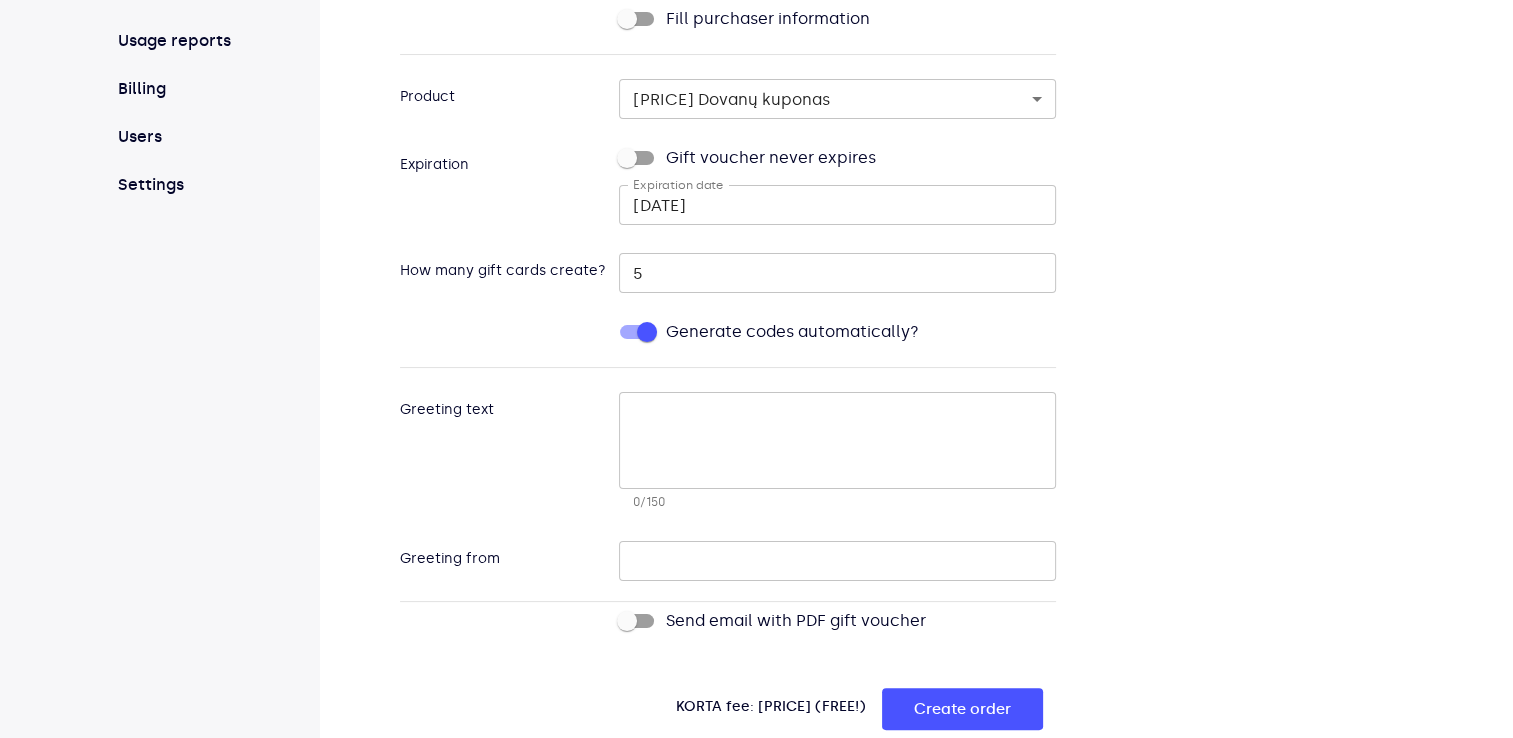 click on "Send email with PDF gift voucher" at bounding box center [627, 621] 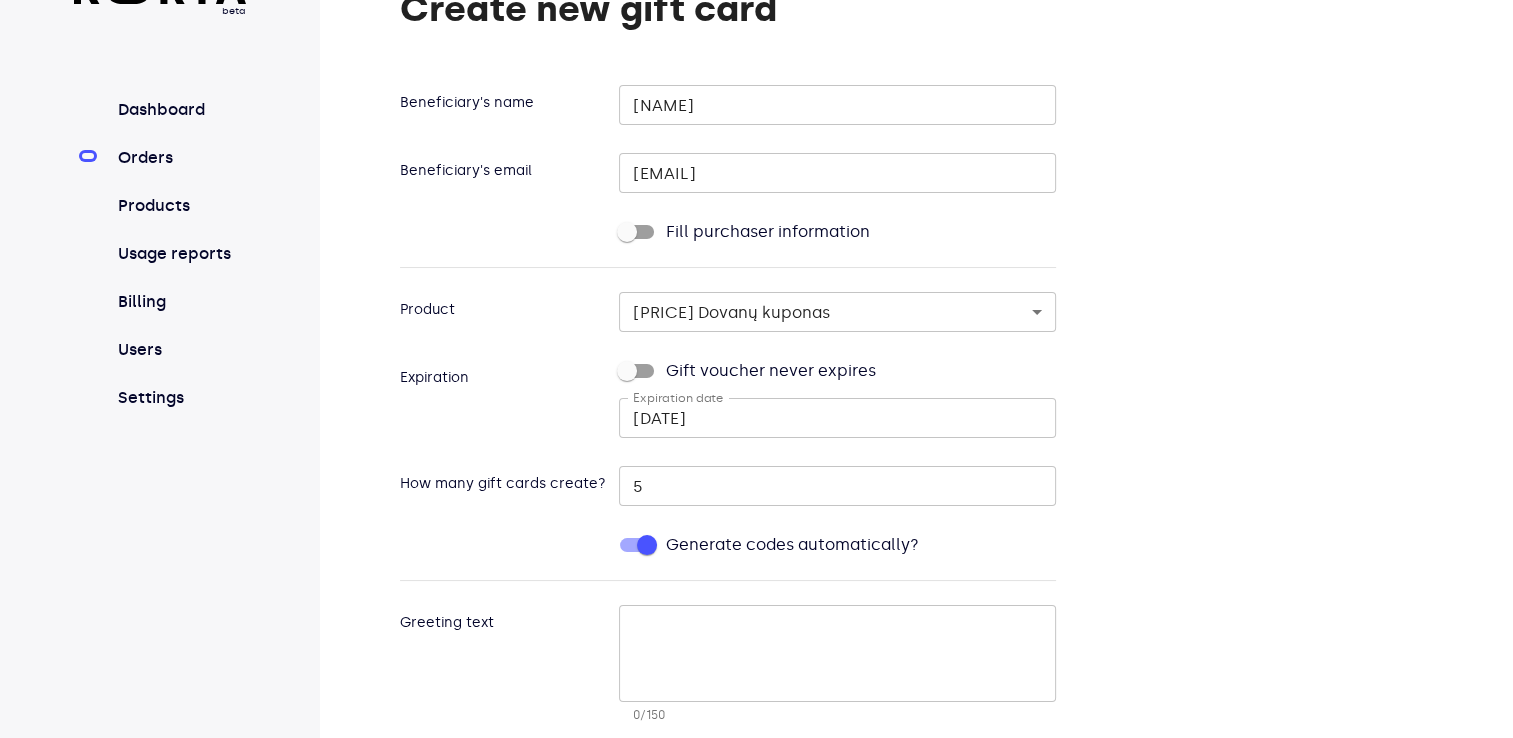 scroll, scrollTop: 288, scrollLeft: 0, axis: vertical 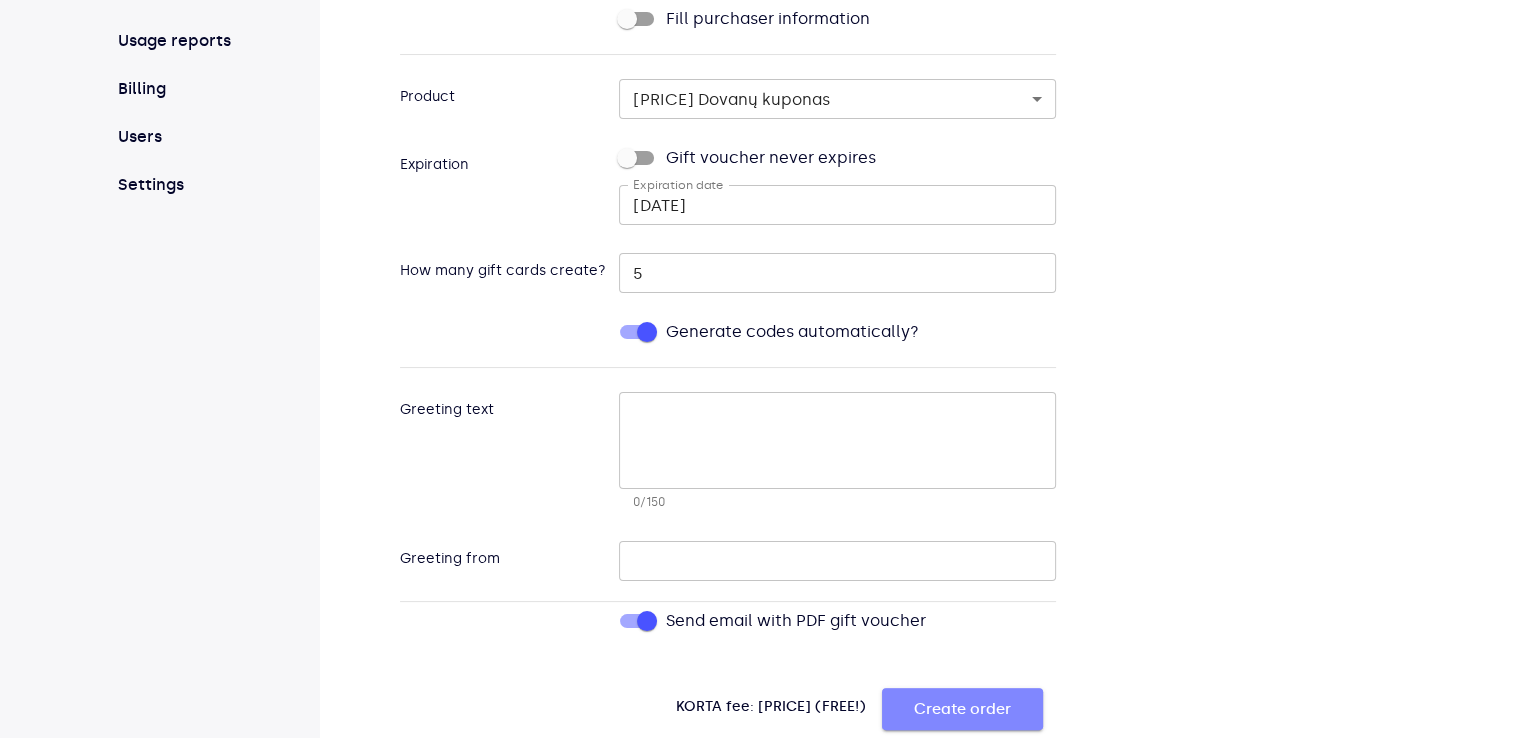 click on "Create order" at bounding box center [962, 709] 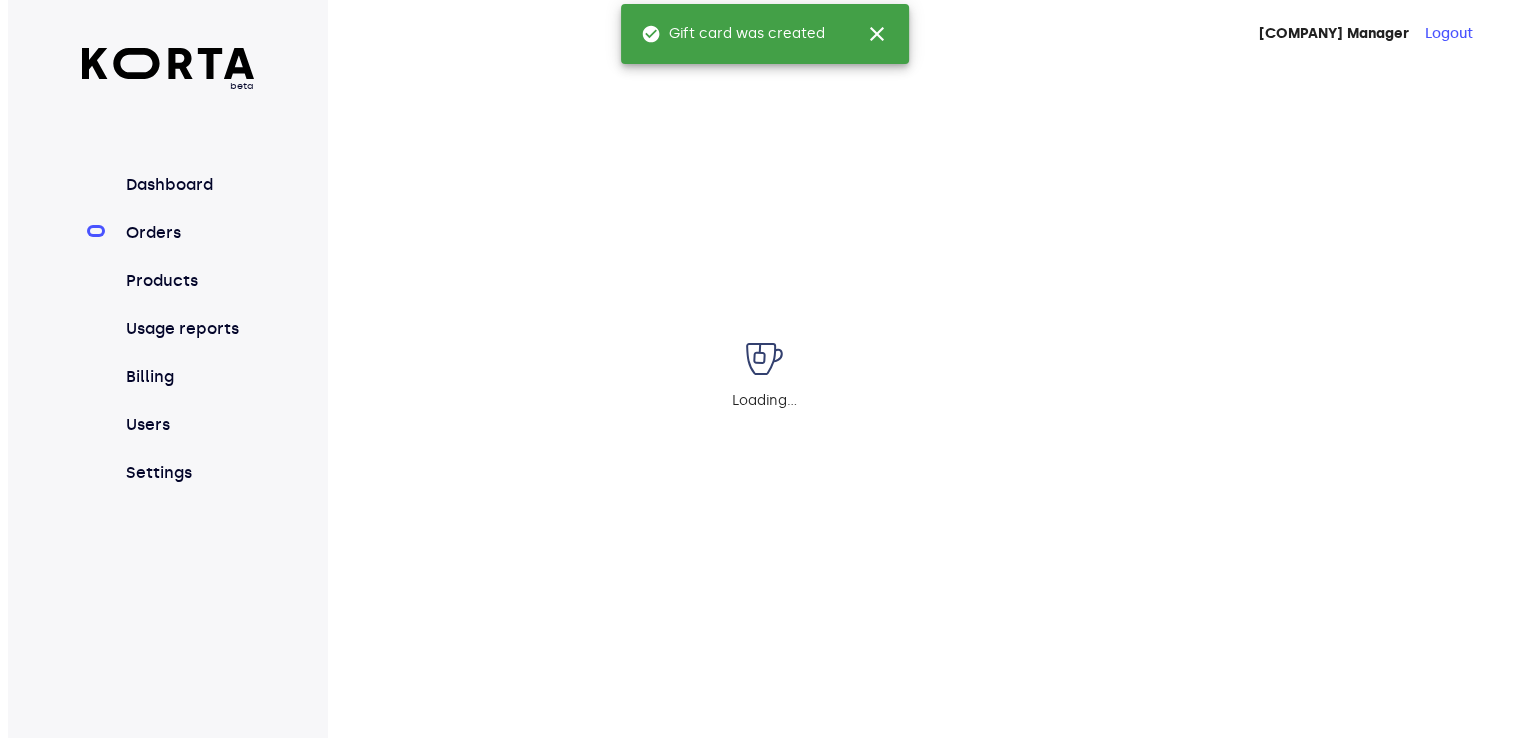 scroll, scrollTop: 0, scrollLeft: 0, axis: both 